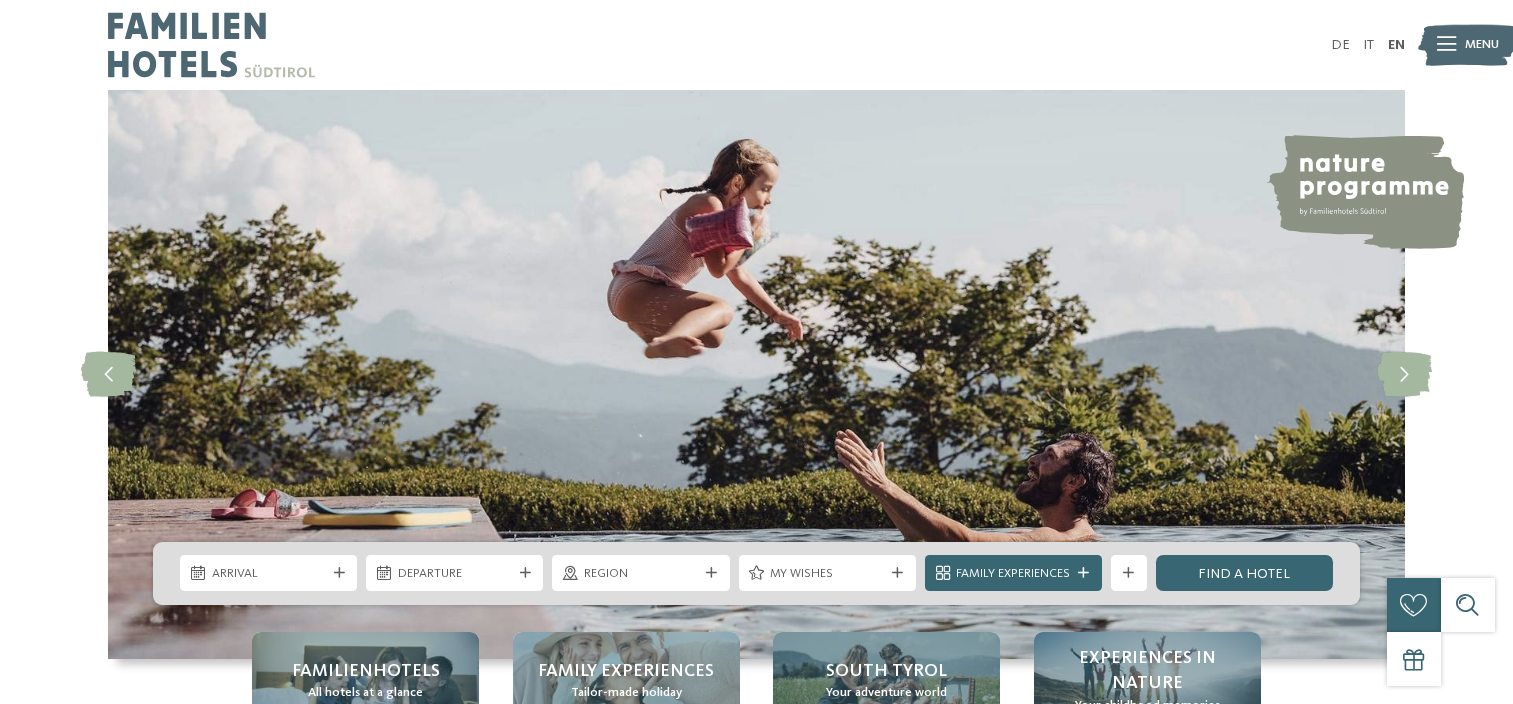 scroll, scrollTop: 0, scrollLeft: 0, axis: both 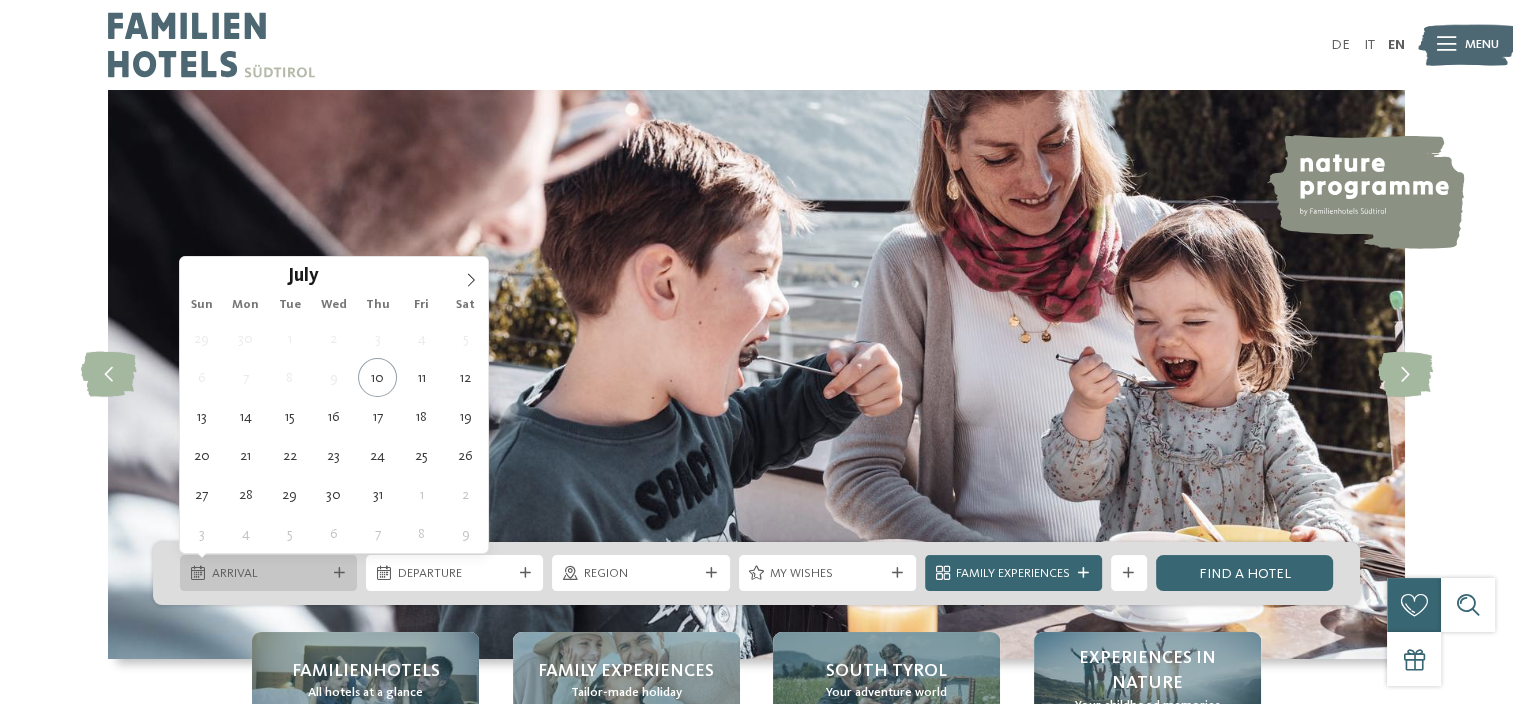 click on "Arrival" at bounding box center (269, 574) 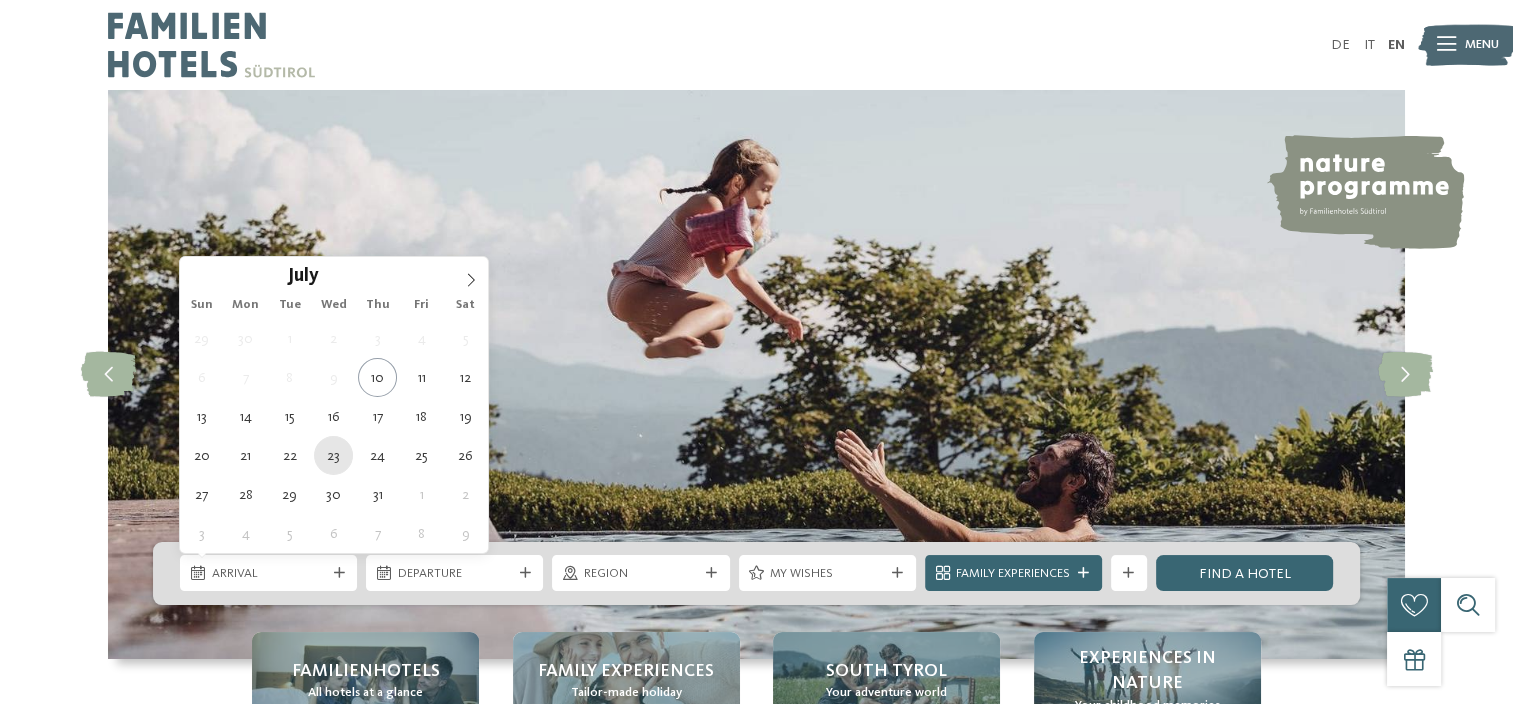 type on "[DATE]" 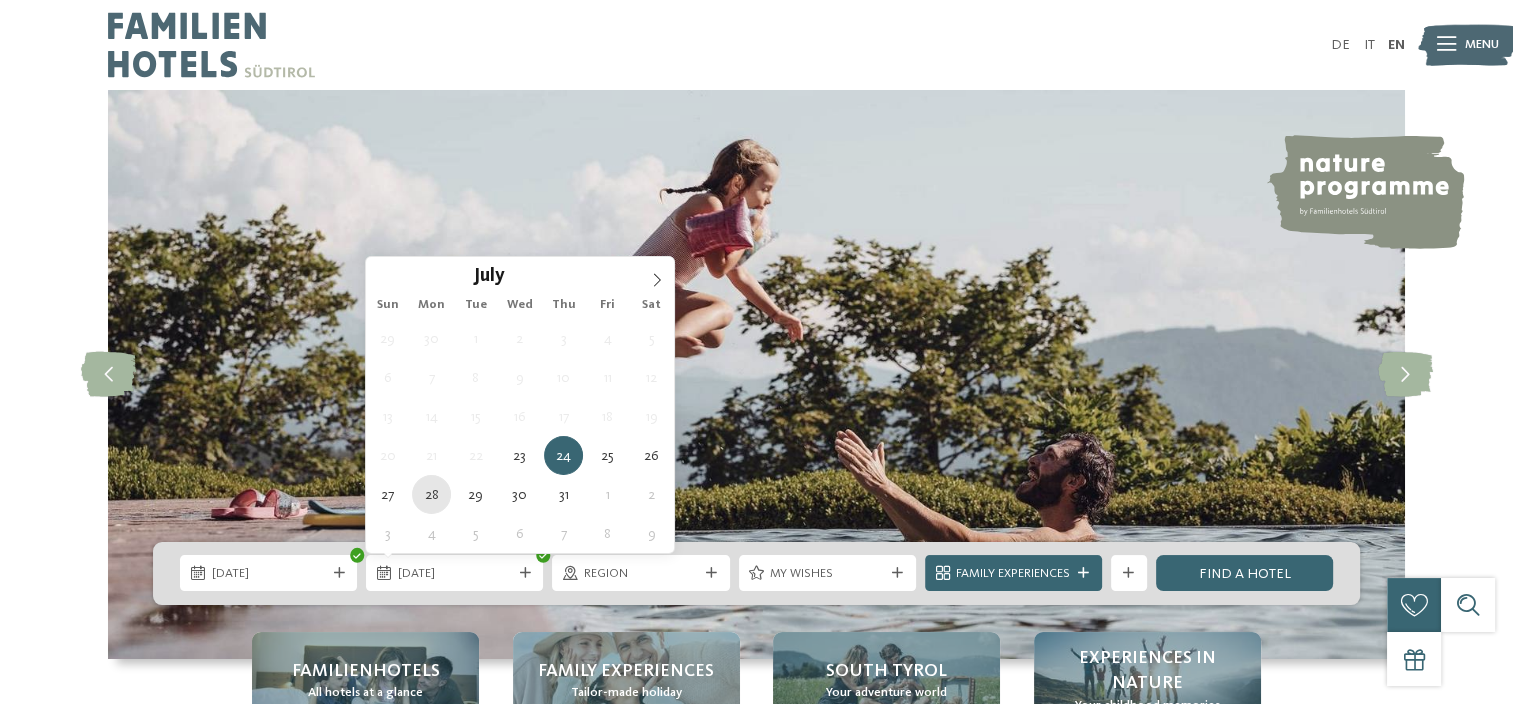 type on "[DATE]" 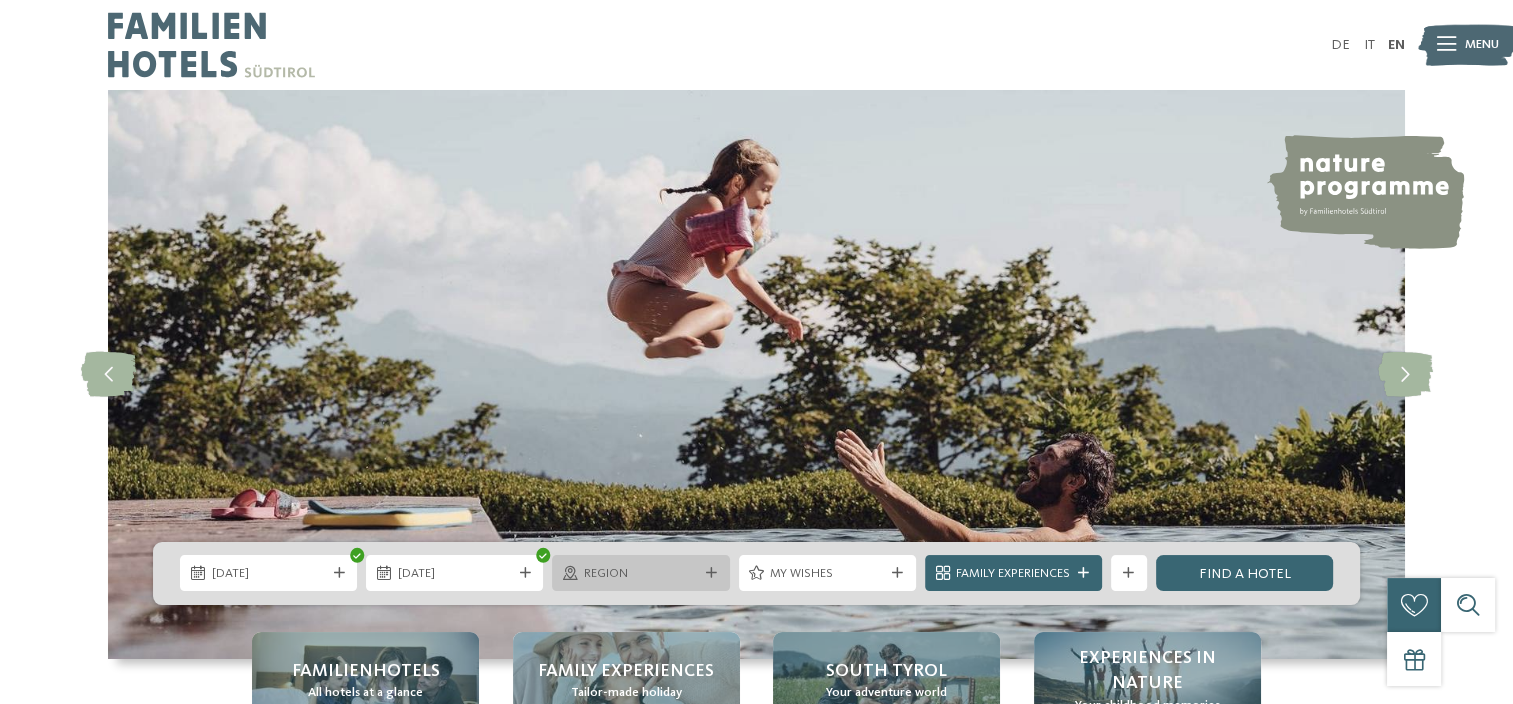 click on "Region" at bounding box center (641, 574) 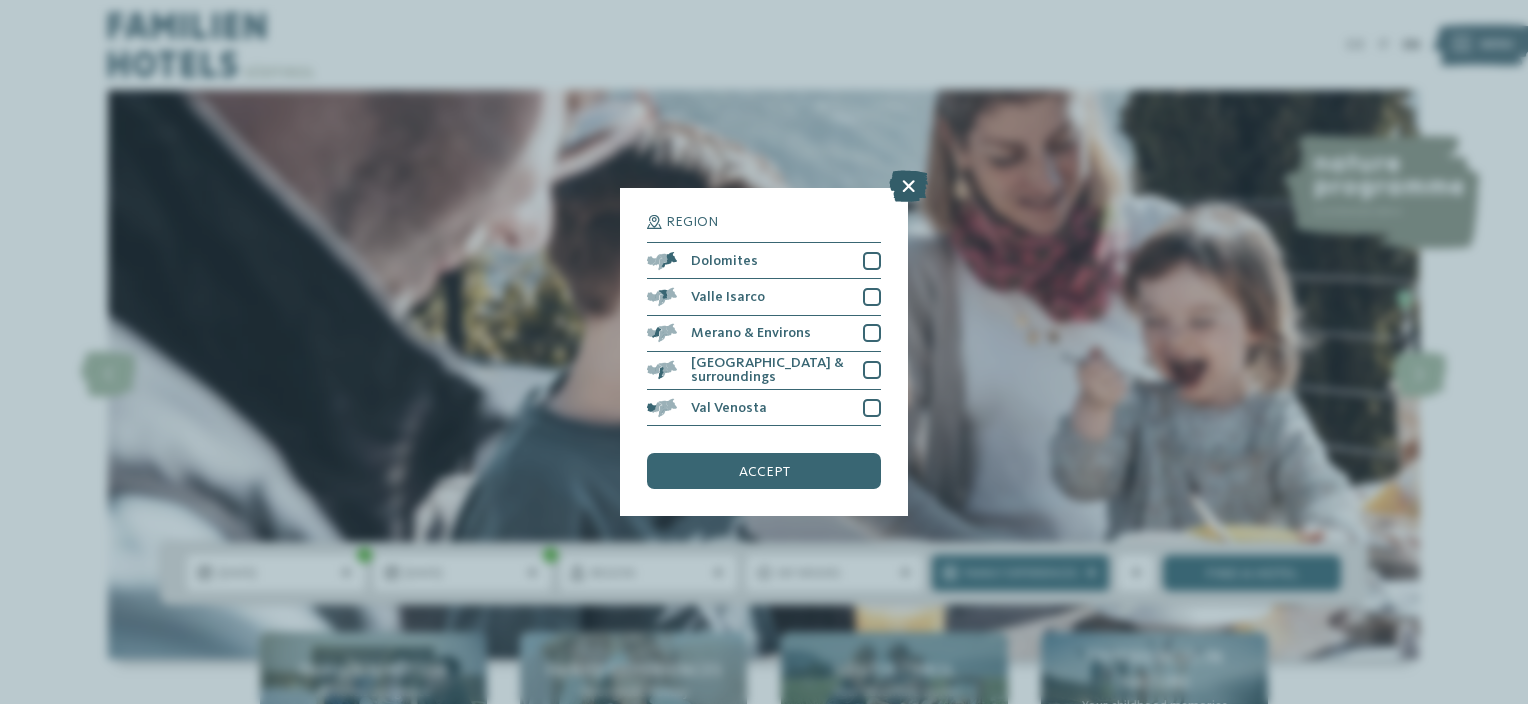click at bounding box center (908, 186) 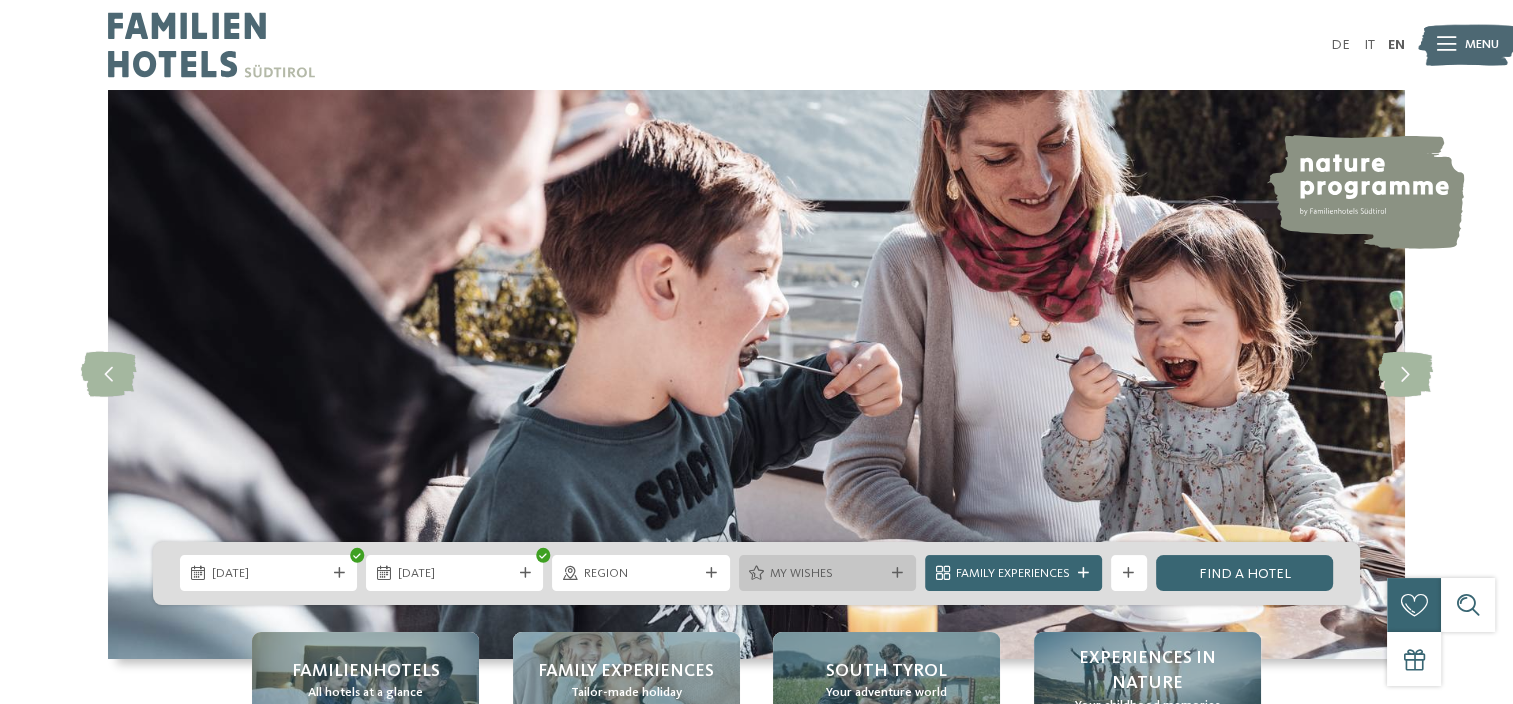 click on "My wishes" at bounding box center (827, 574) 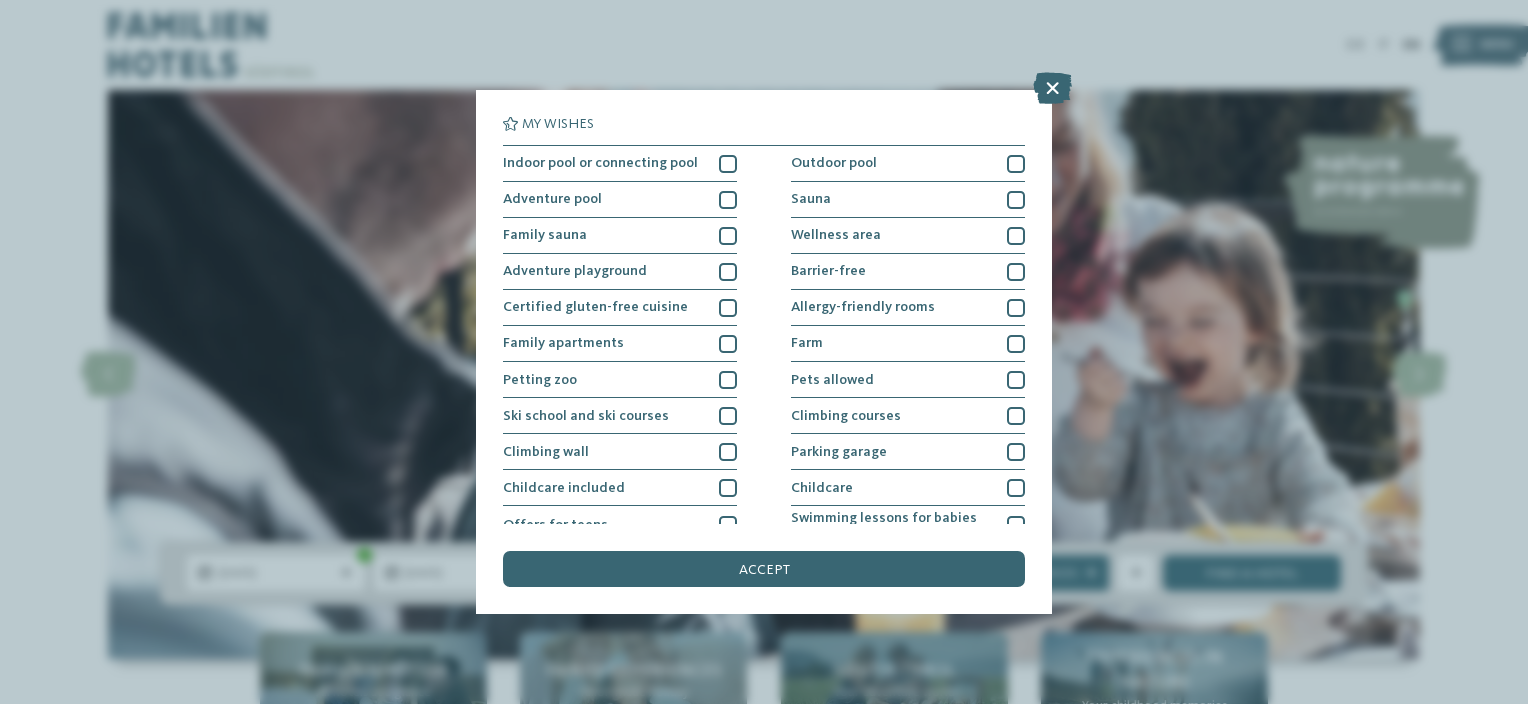 click on "accept" at bounding box center [764, 569] 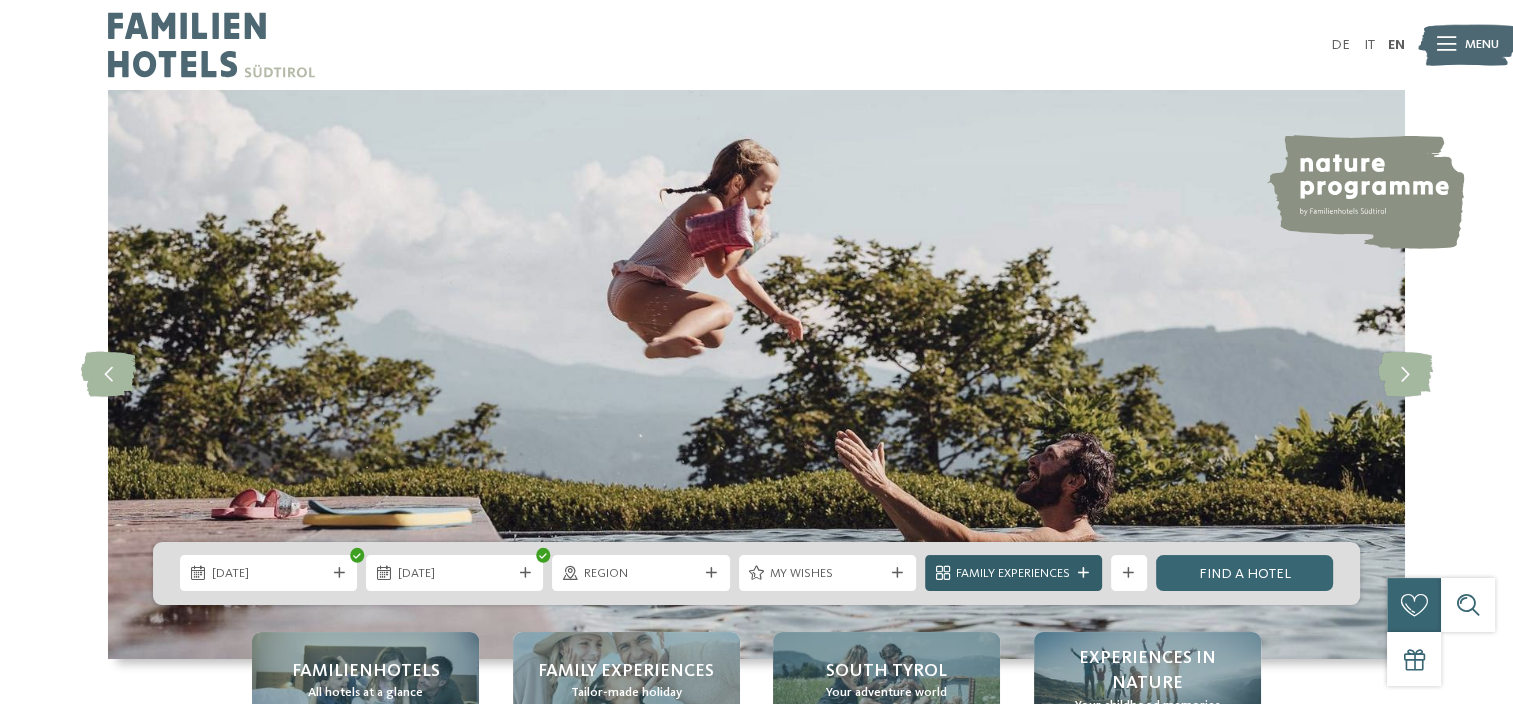 click at bounding box center [1083, 573] 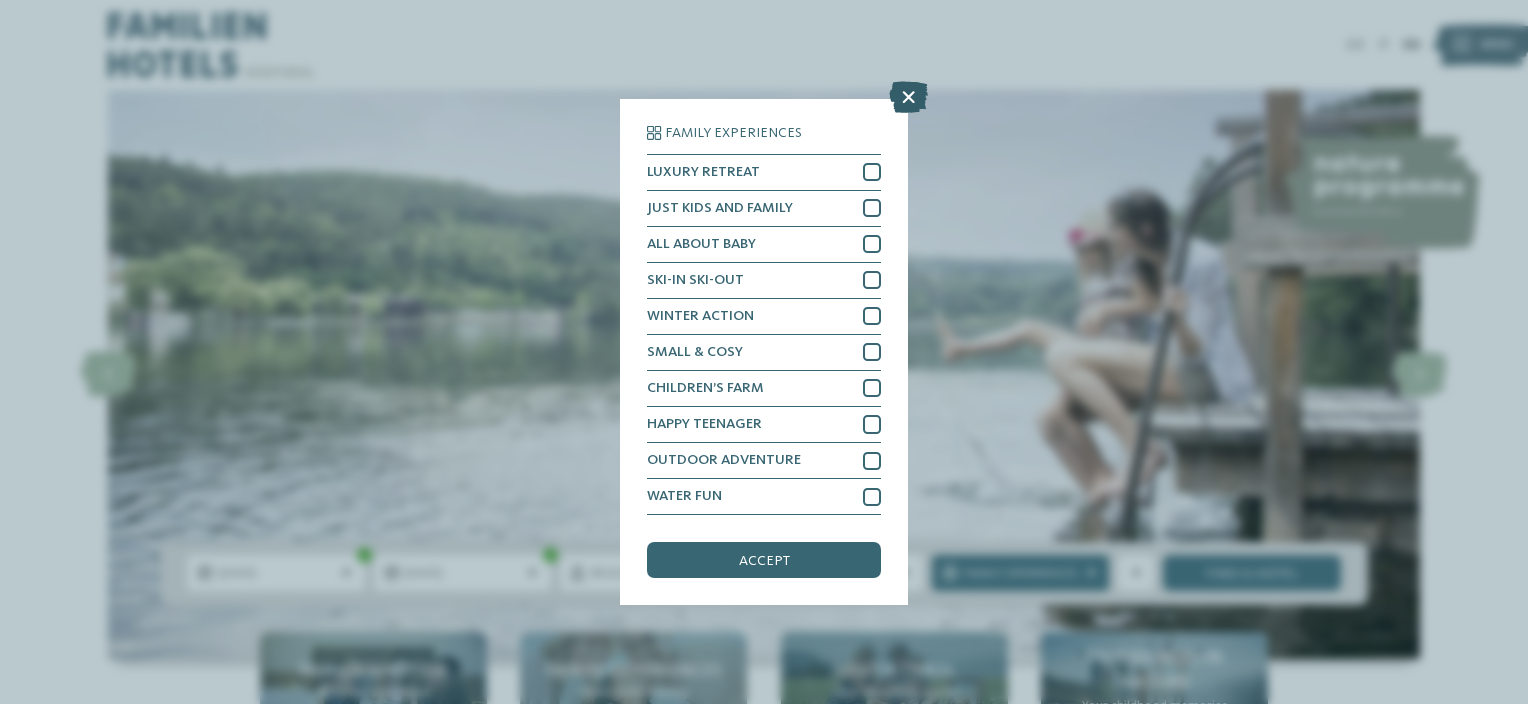 click at bounding box center [908, 97] 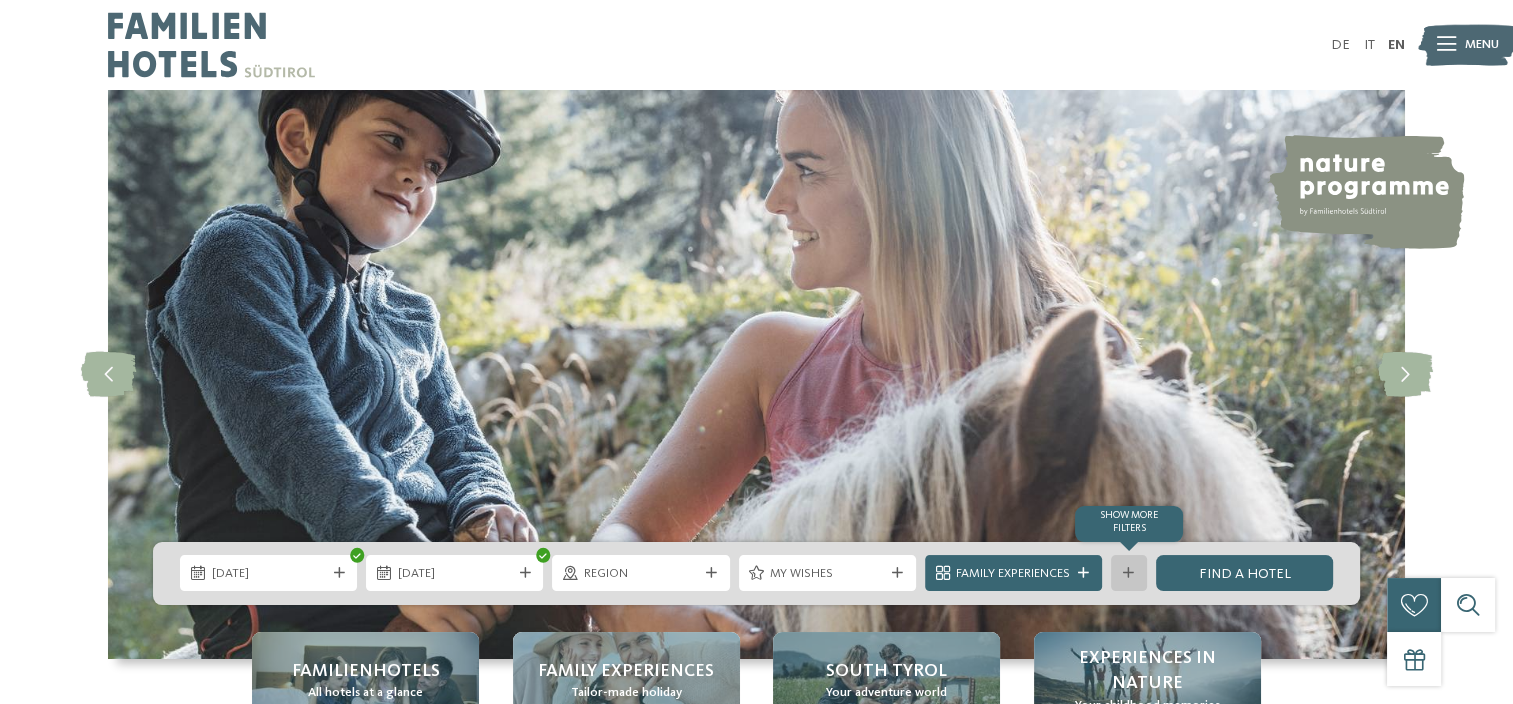 click at bounding box center (1128, 573) 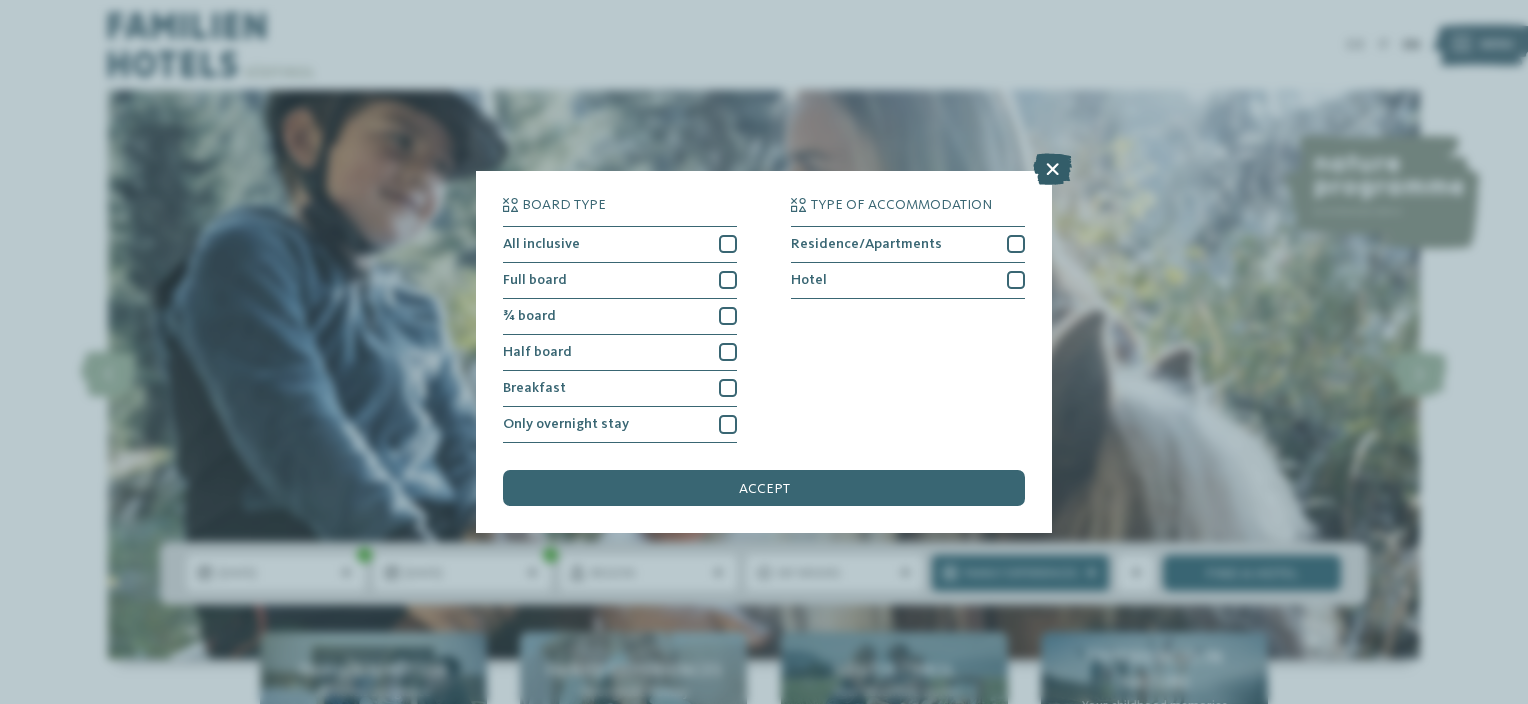 click at bounding box center [1052, 169] 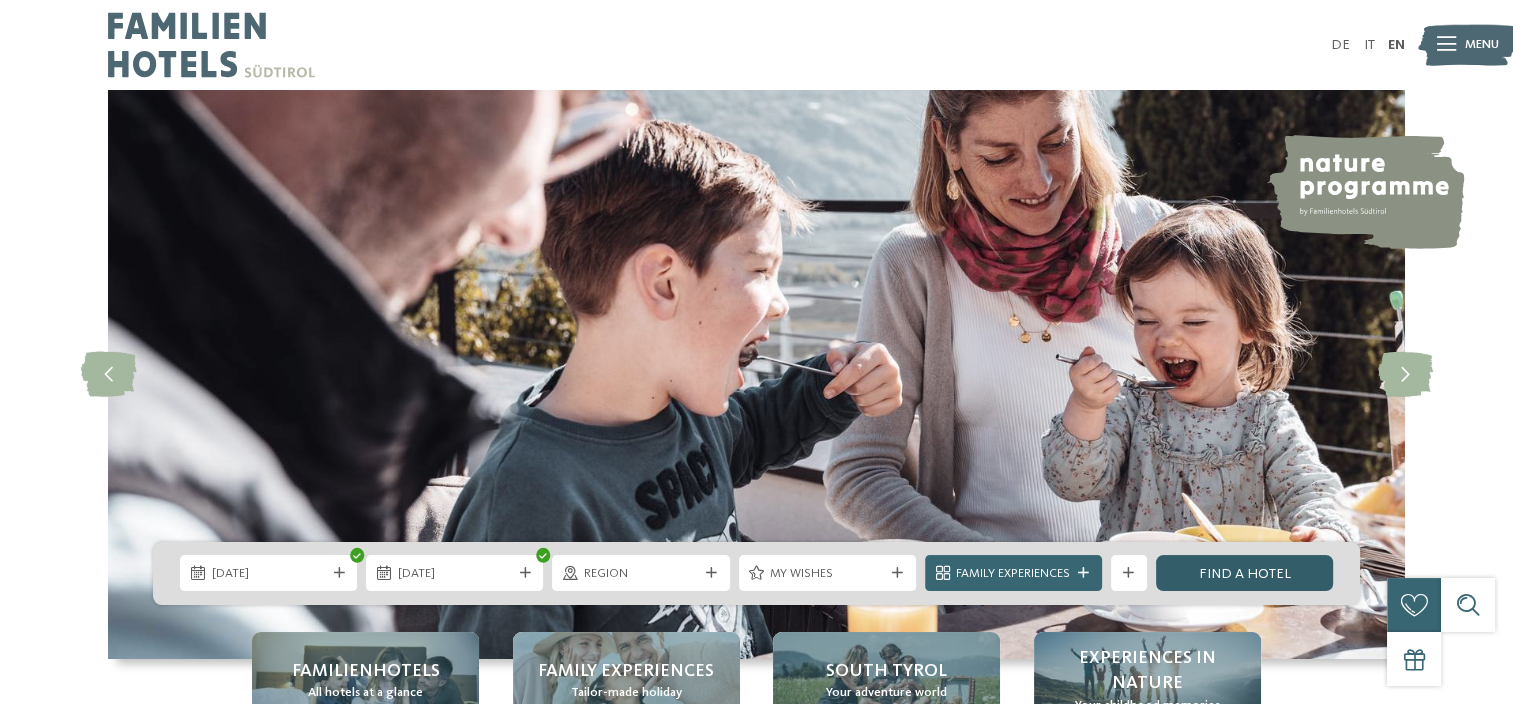 click on "Find a hotel" at bounding box center [1244, 573] 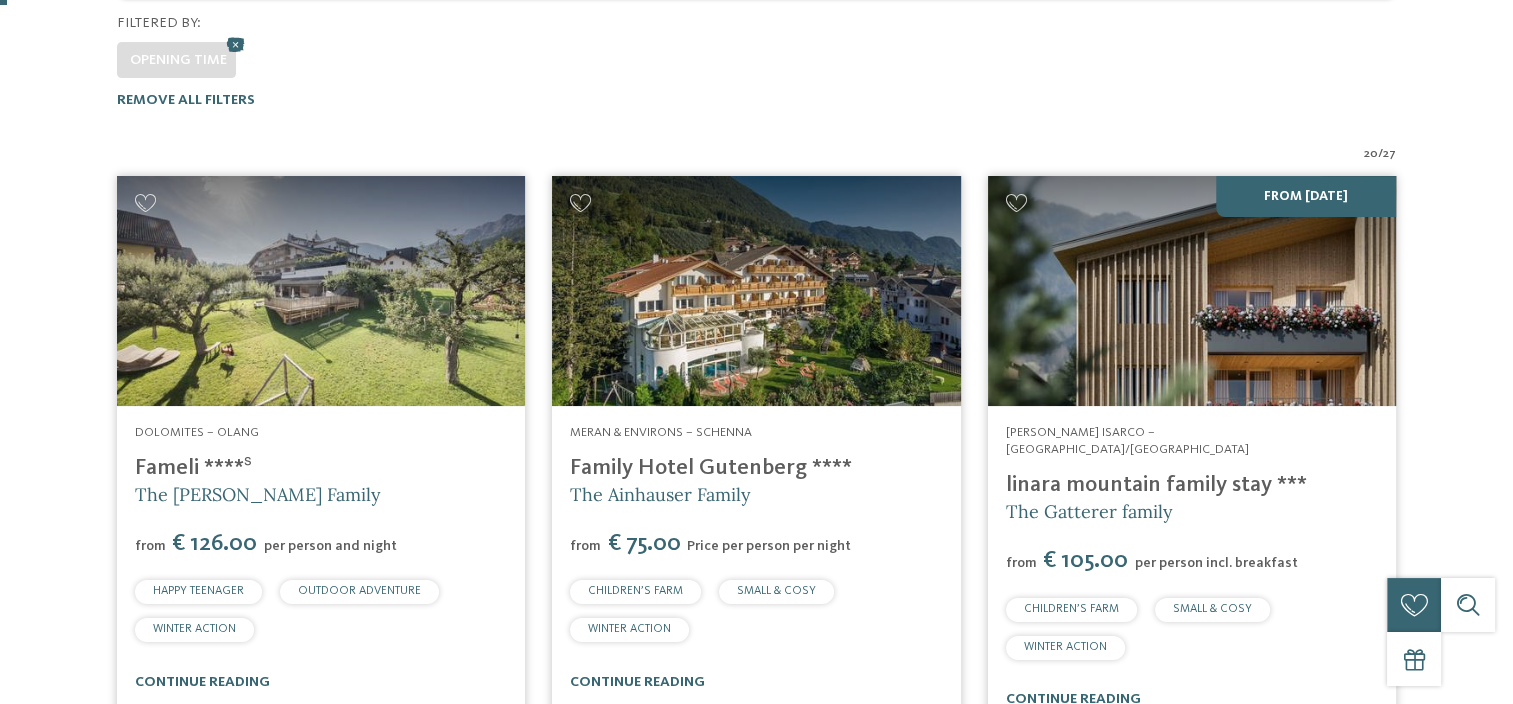 scroll, scrollTop: 536, scrollLeft: 0, axis: vertical 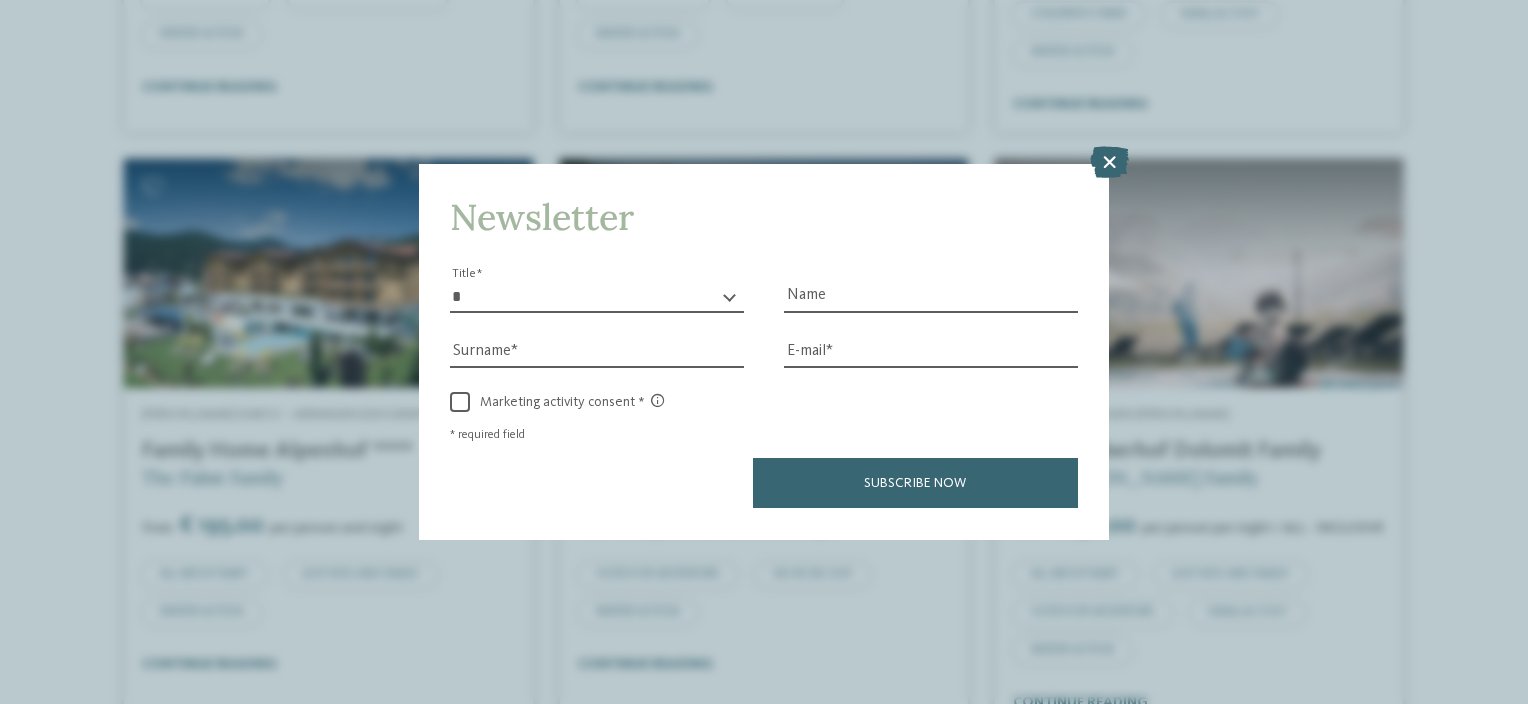 drag, startPoint x: 1525, startPoint y: 118, endPoint x: 1518, endPoint y: 184, distance: 66.37017 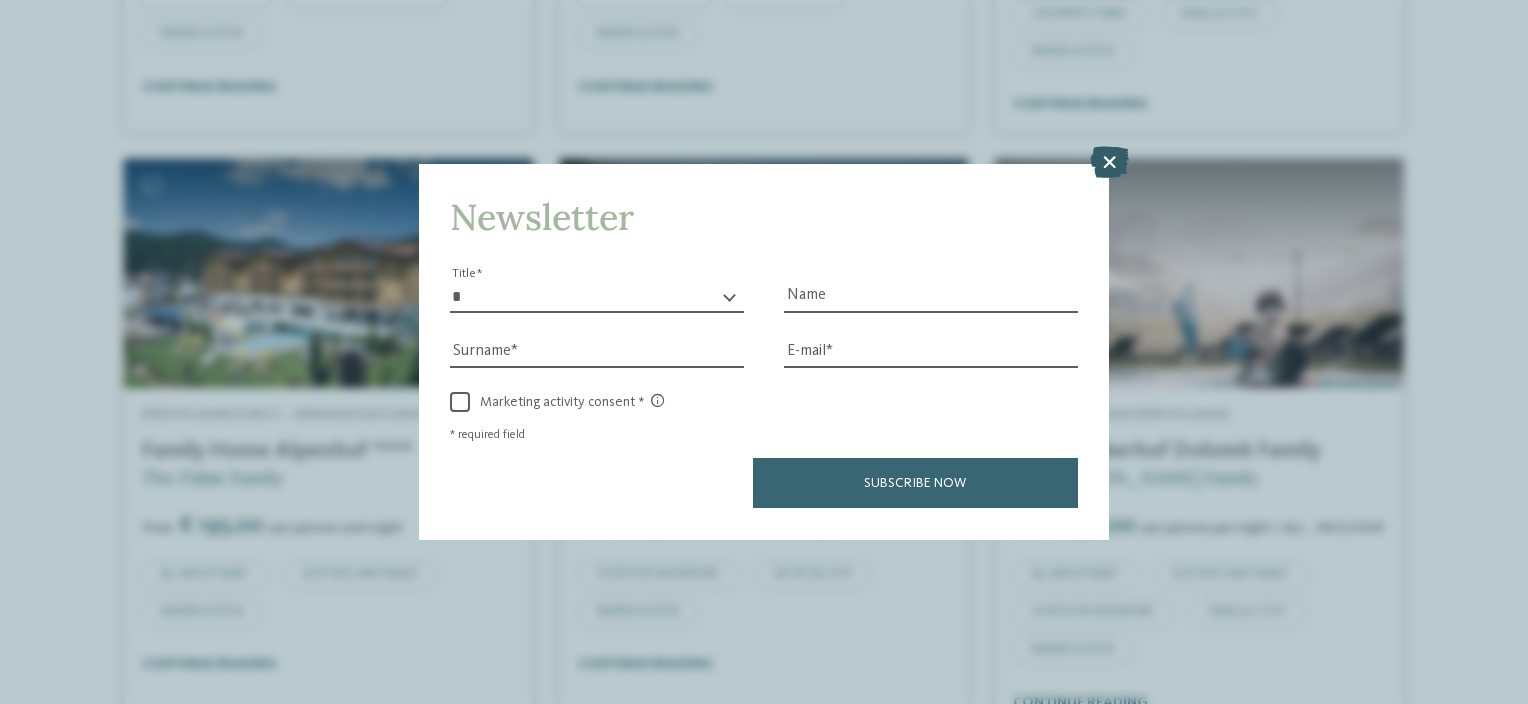 click at bounding box center (1109, 163) 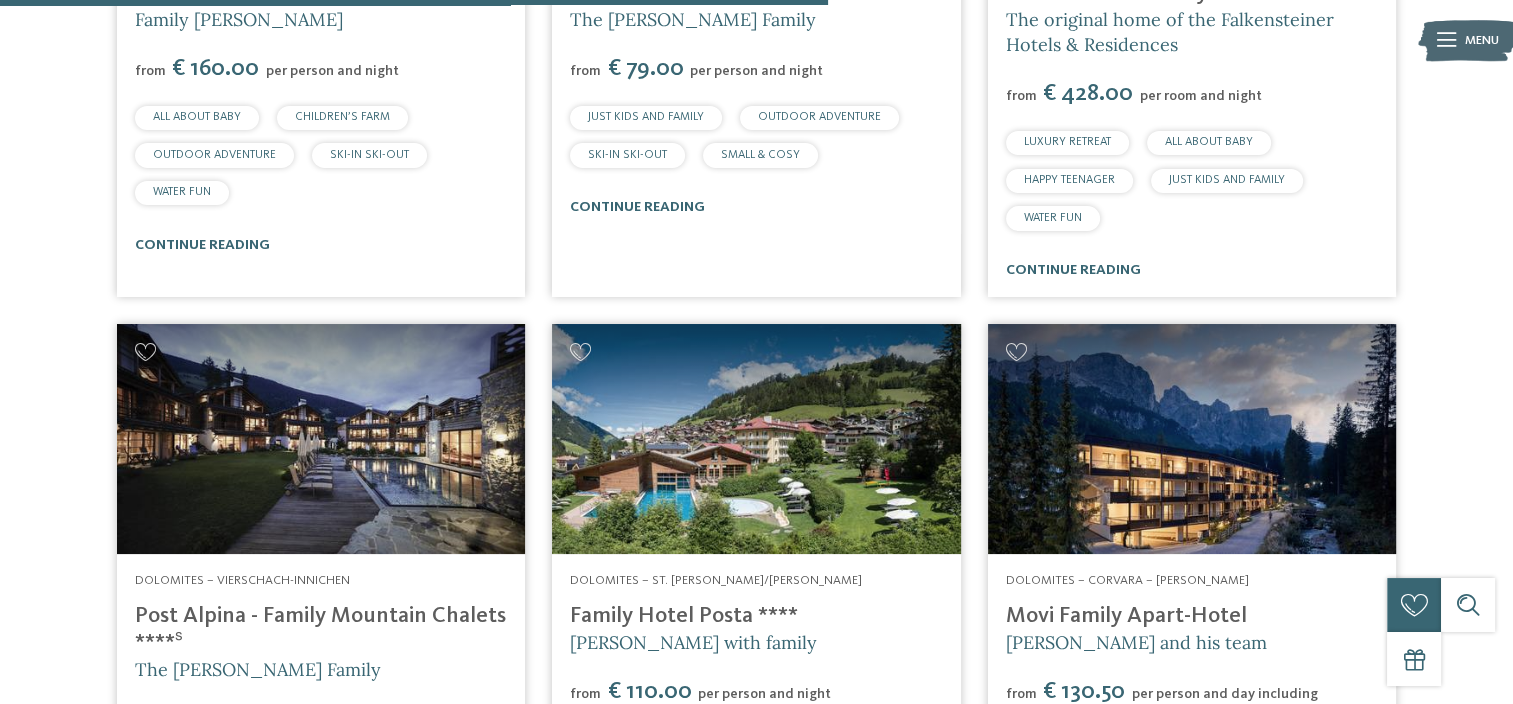 scroll, scrollTop: 2831, scrollLeft: 0, axis: vertical 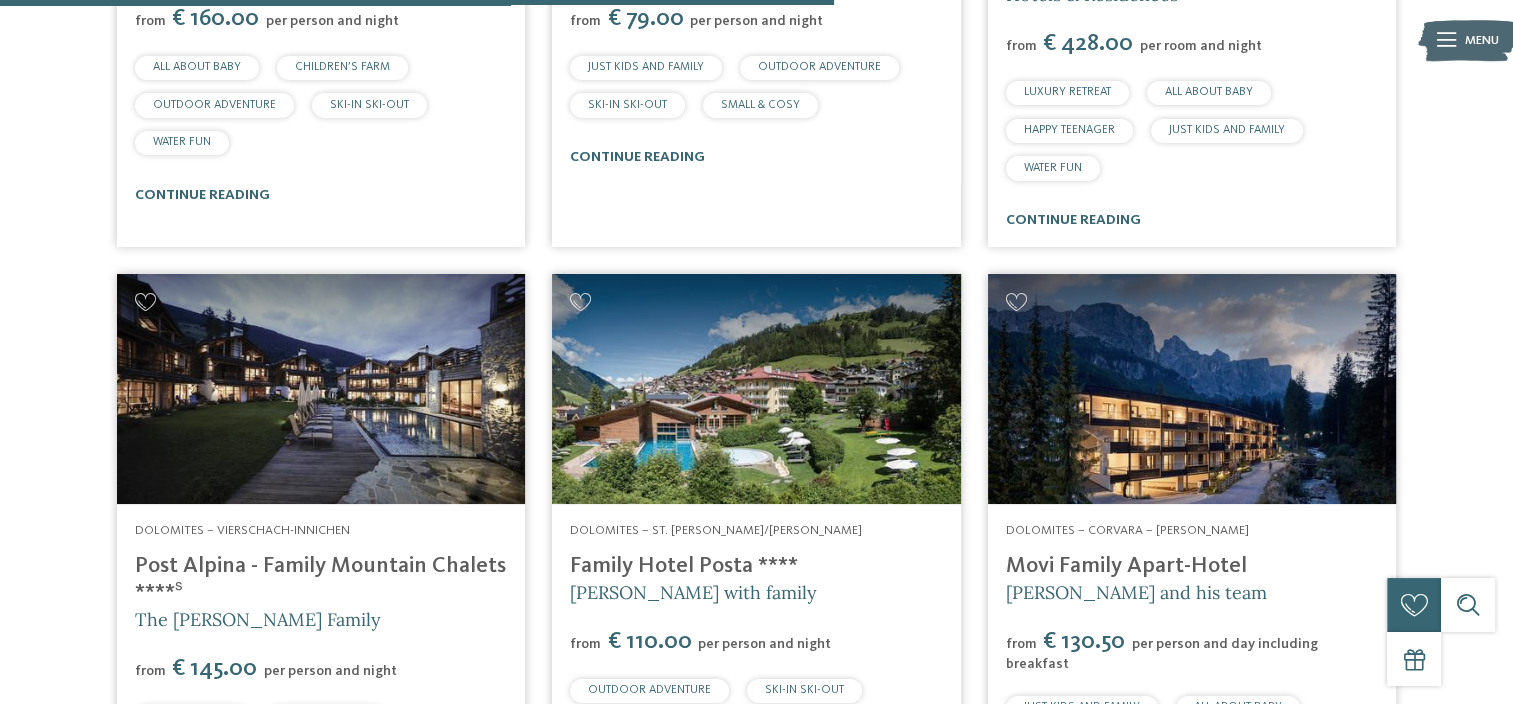 click at bounding box center (321, 389) 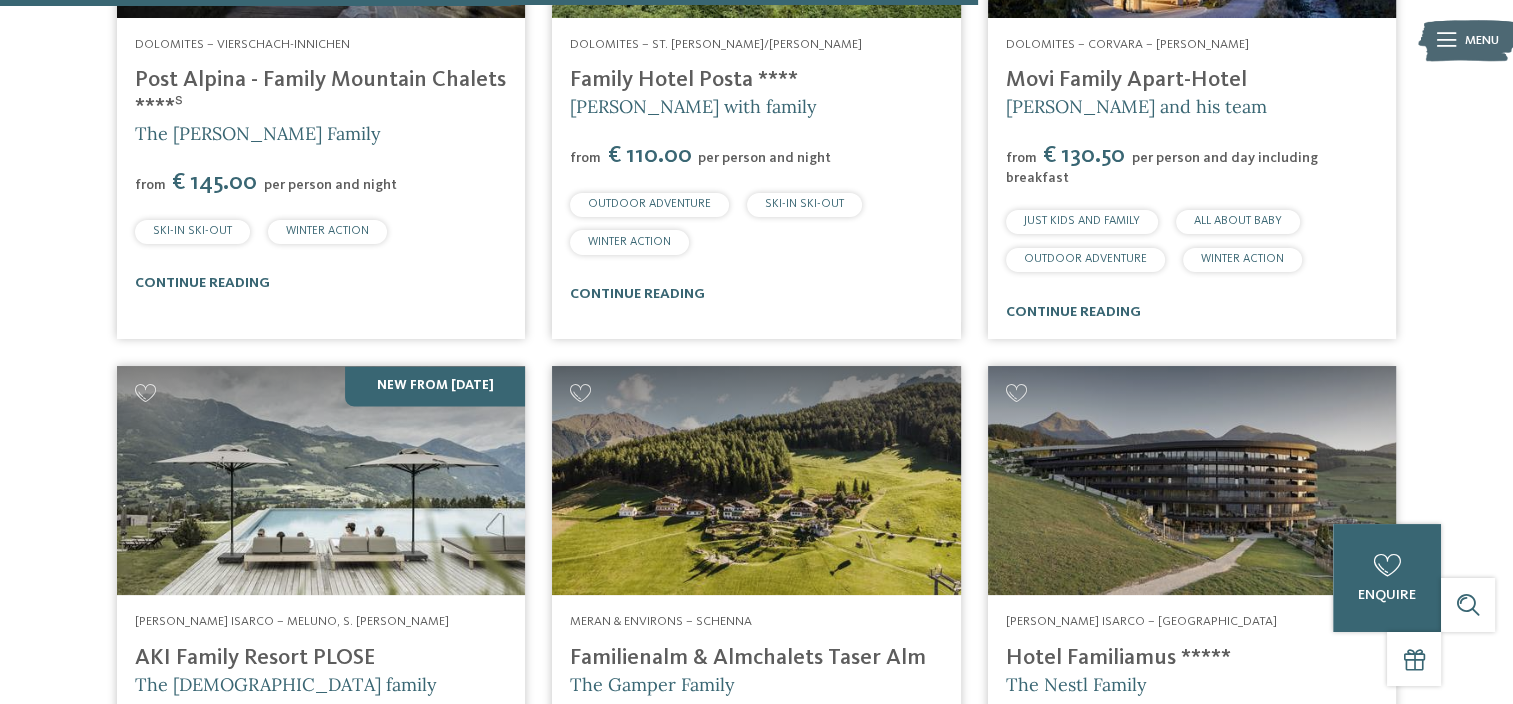 scroll, scrollTop: 3345, scrollLeft: 0, axis: vertical 